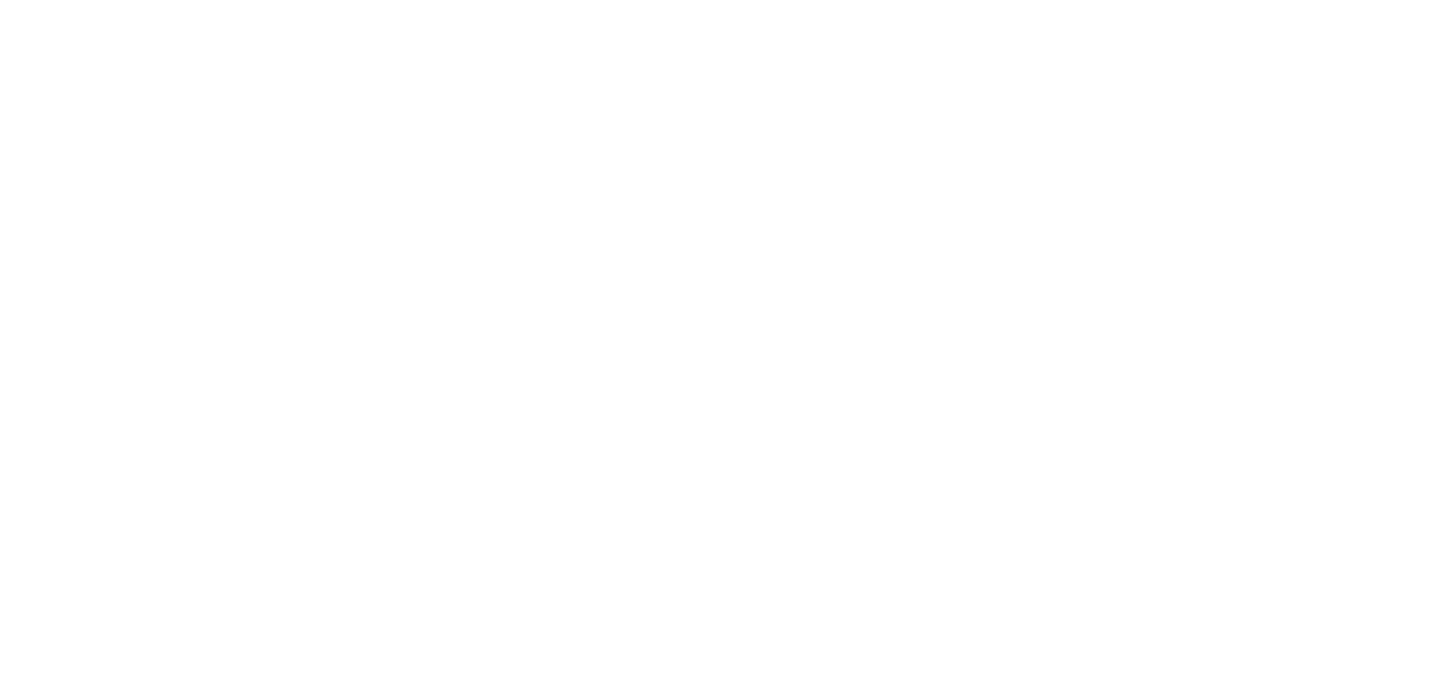 scroll, scrollTop: 0, scrollLeft: 0, axis: both 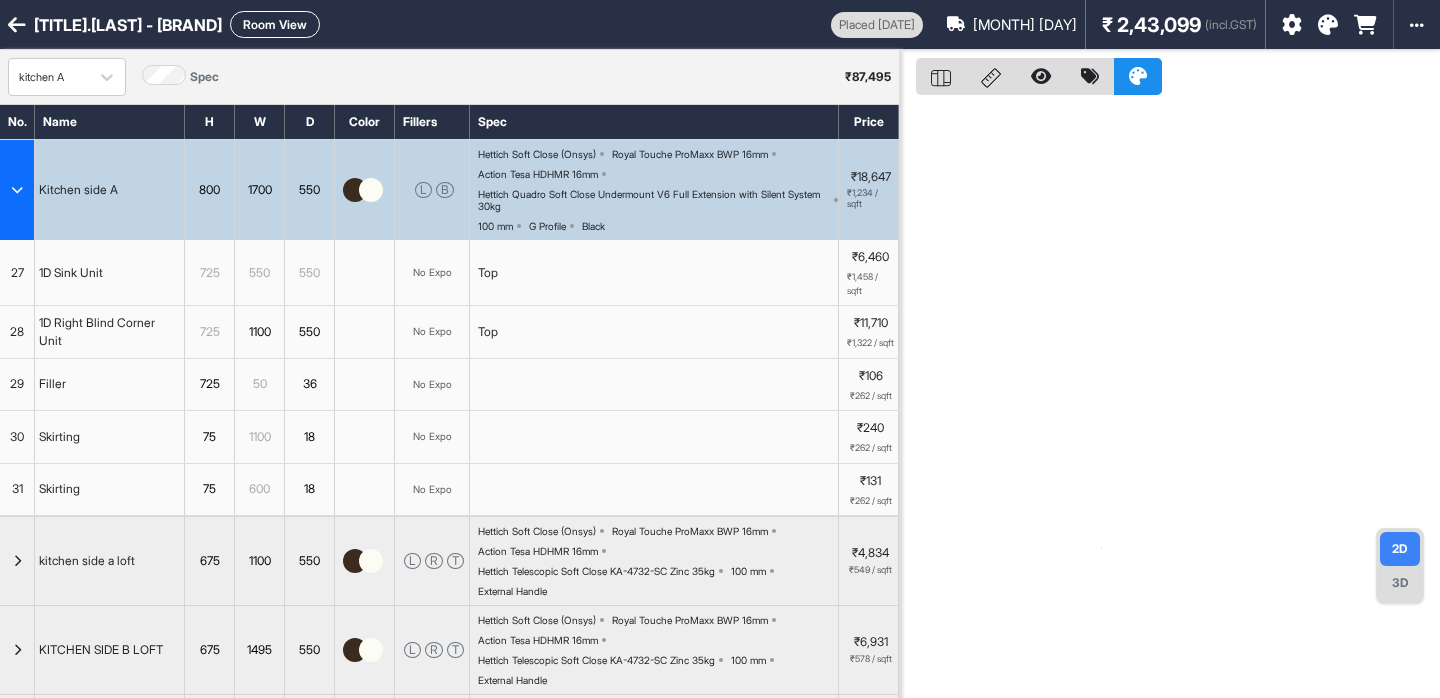 click on "CNC" at bounding box center [1170, 399] 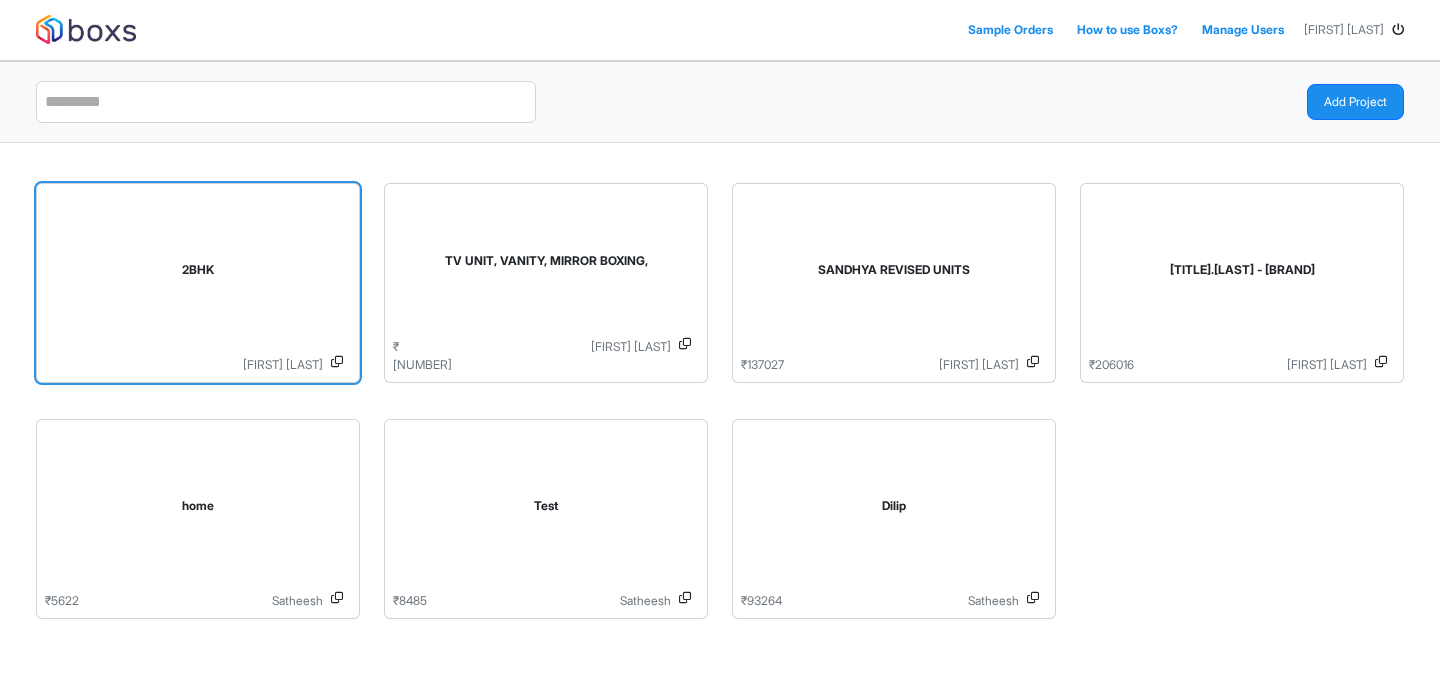 click on "2BHK" at bounding box center (198, 270) 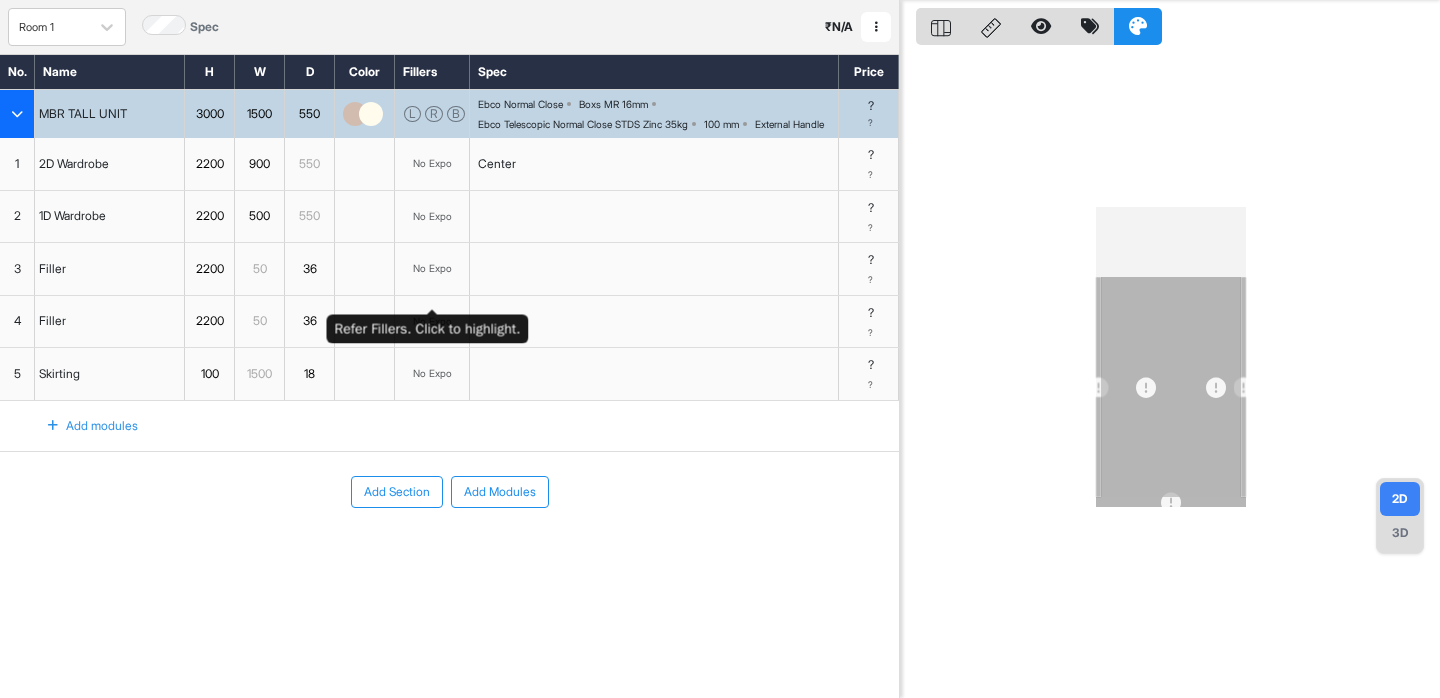 scroll, scrollTop: 0, scrollLeft: 0, axis: both 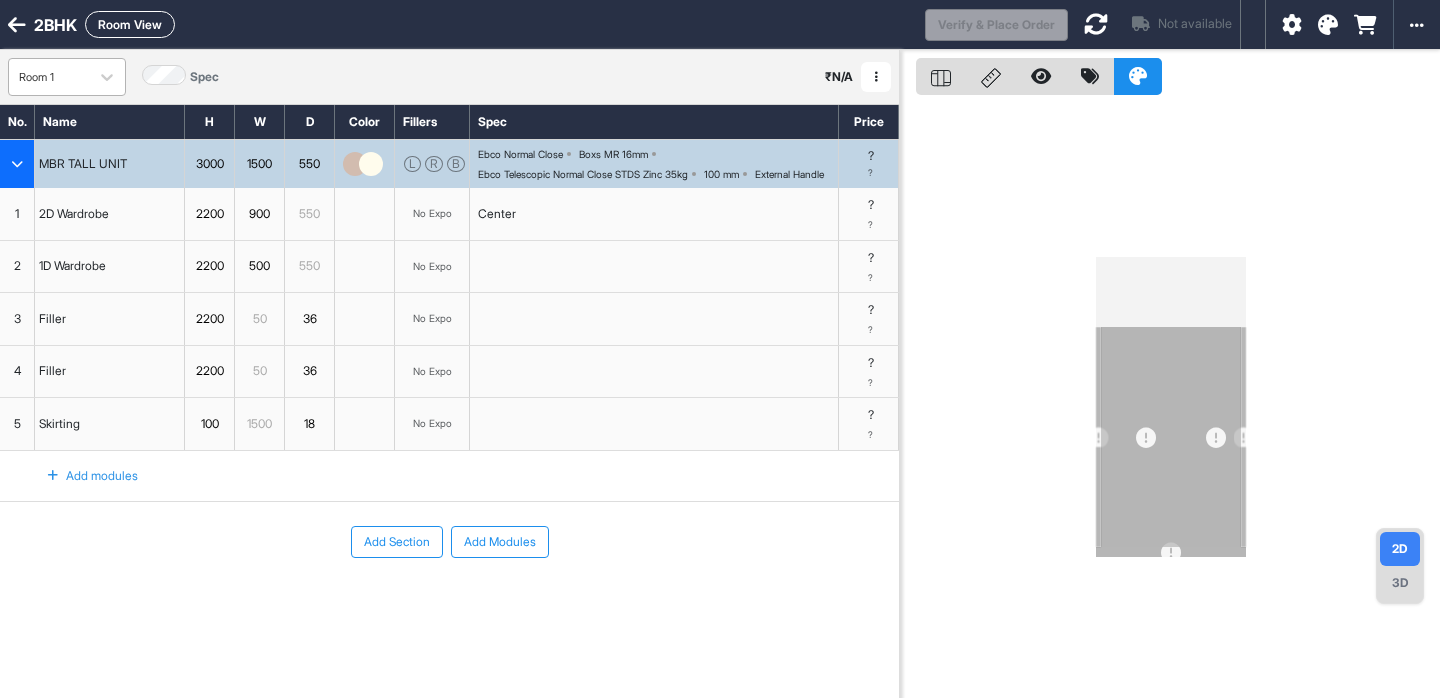 click on "Room 1" at bounding box center (49, 77) 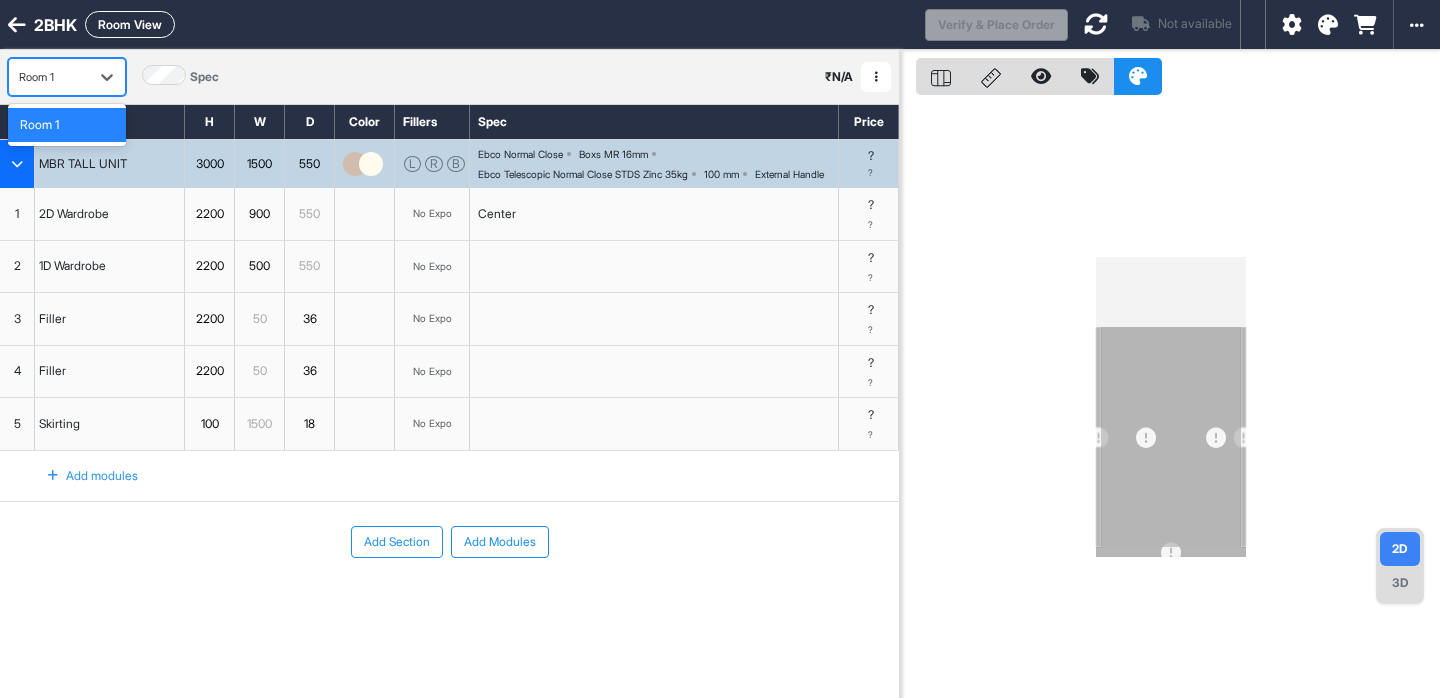 click on "Room 1" at bounding box center (49, 77) 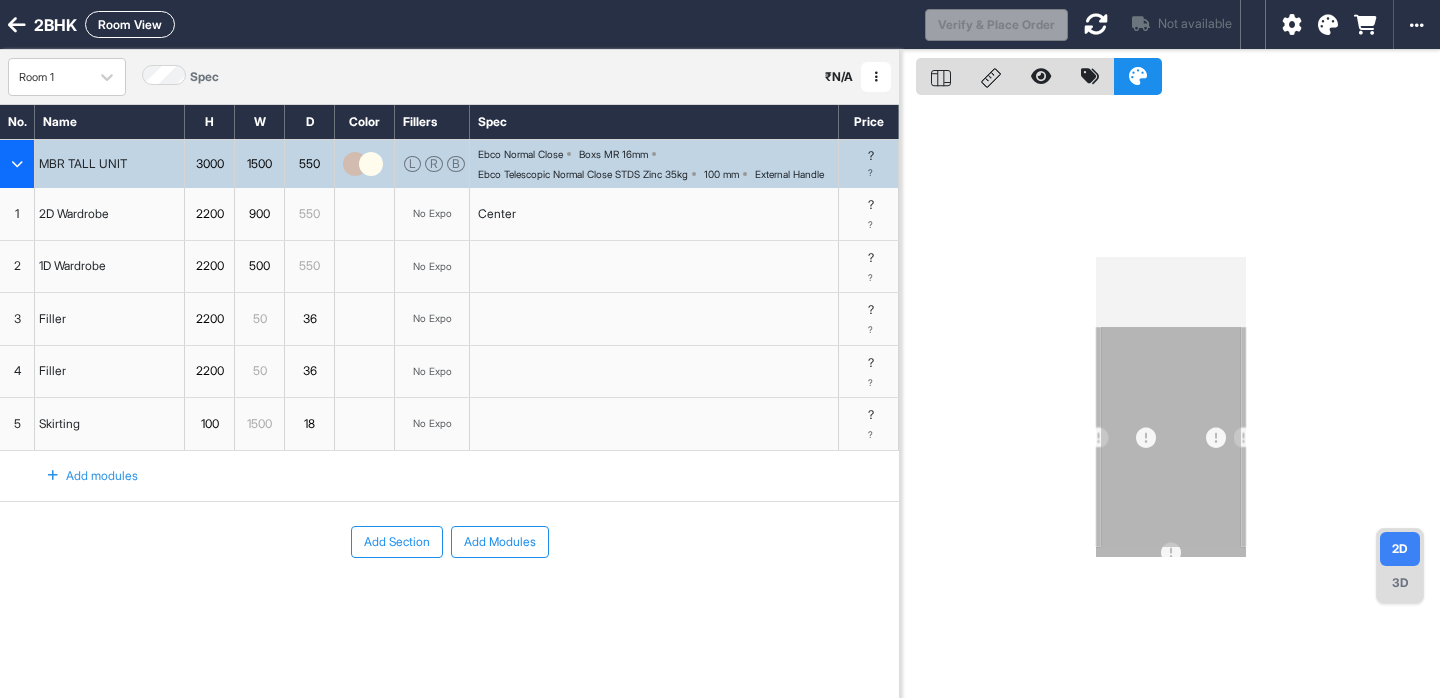 click at bounding box center [1170, 399] 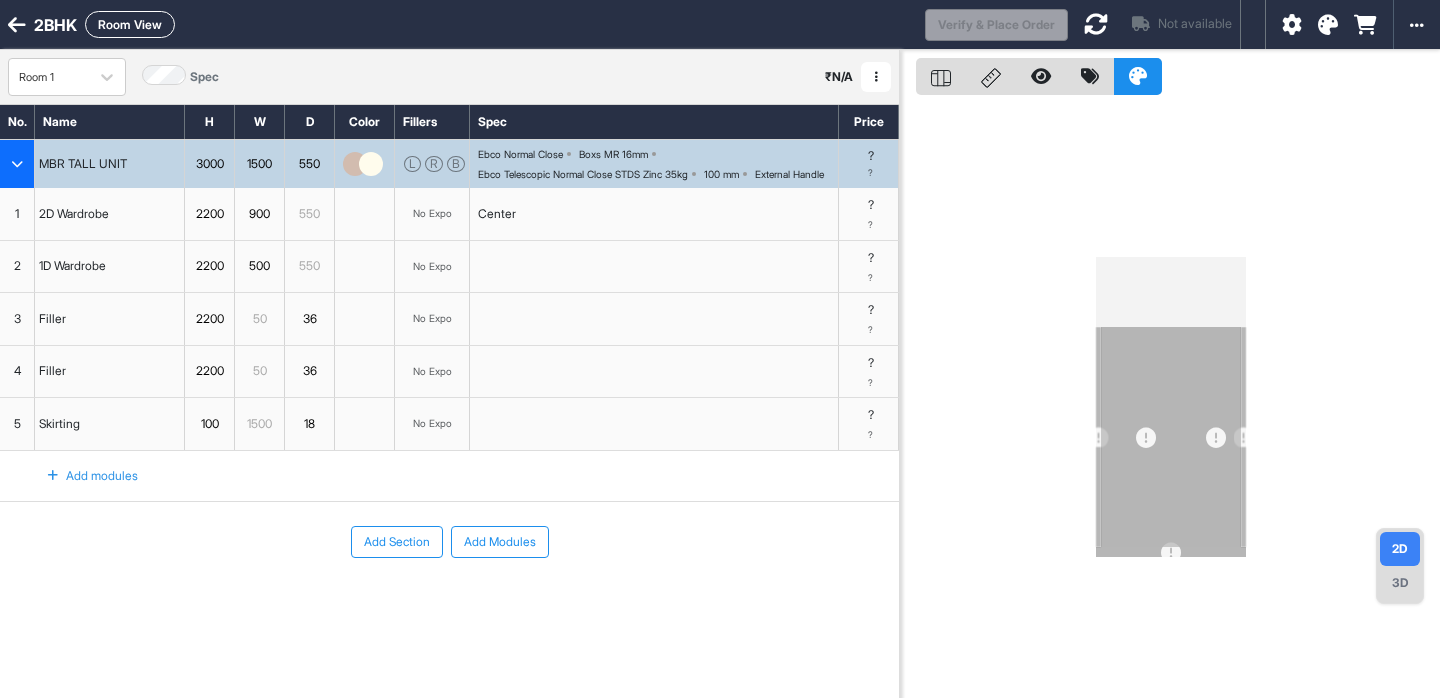 click at bounding box center [1170, 399] 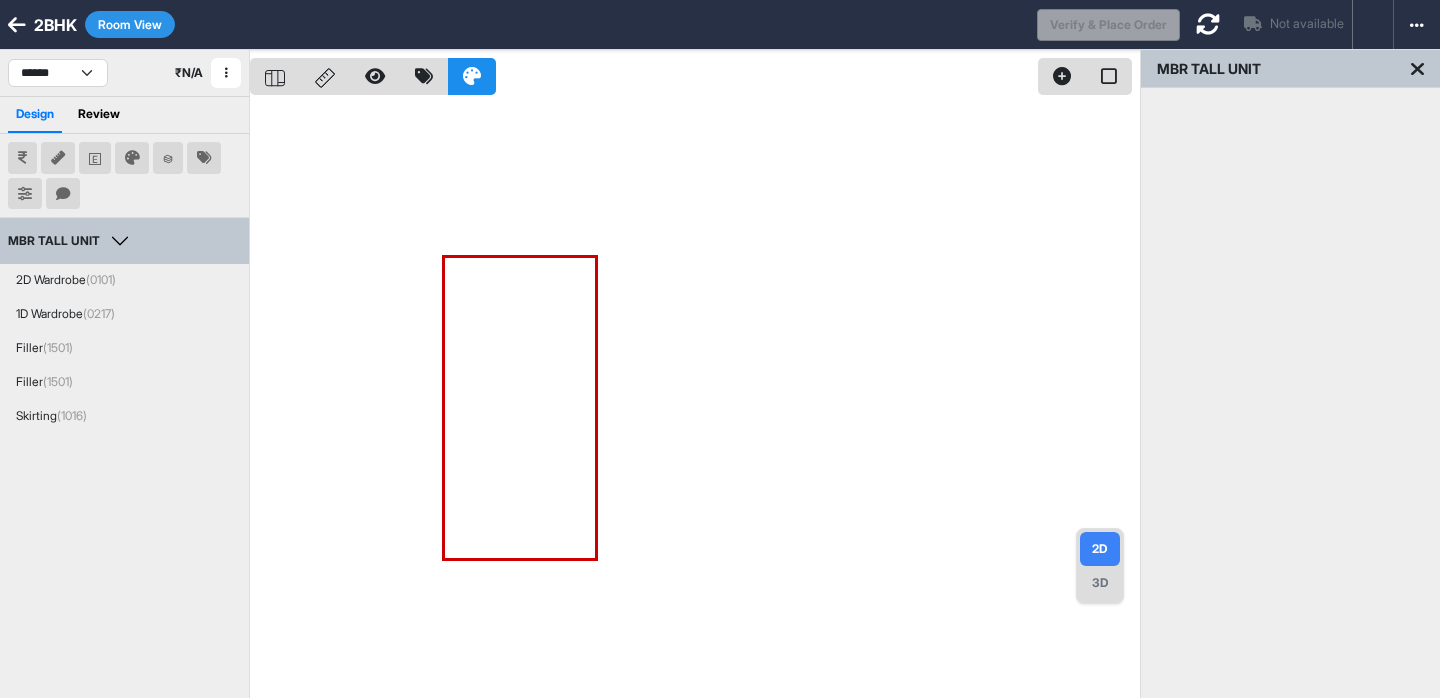 click at bounding box center [17, 25] 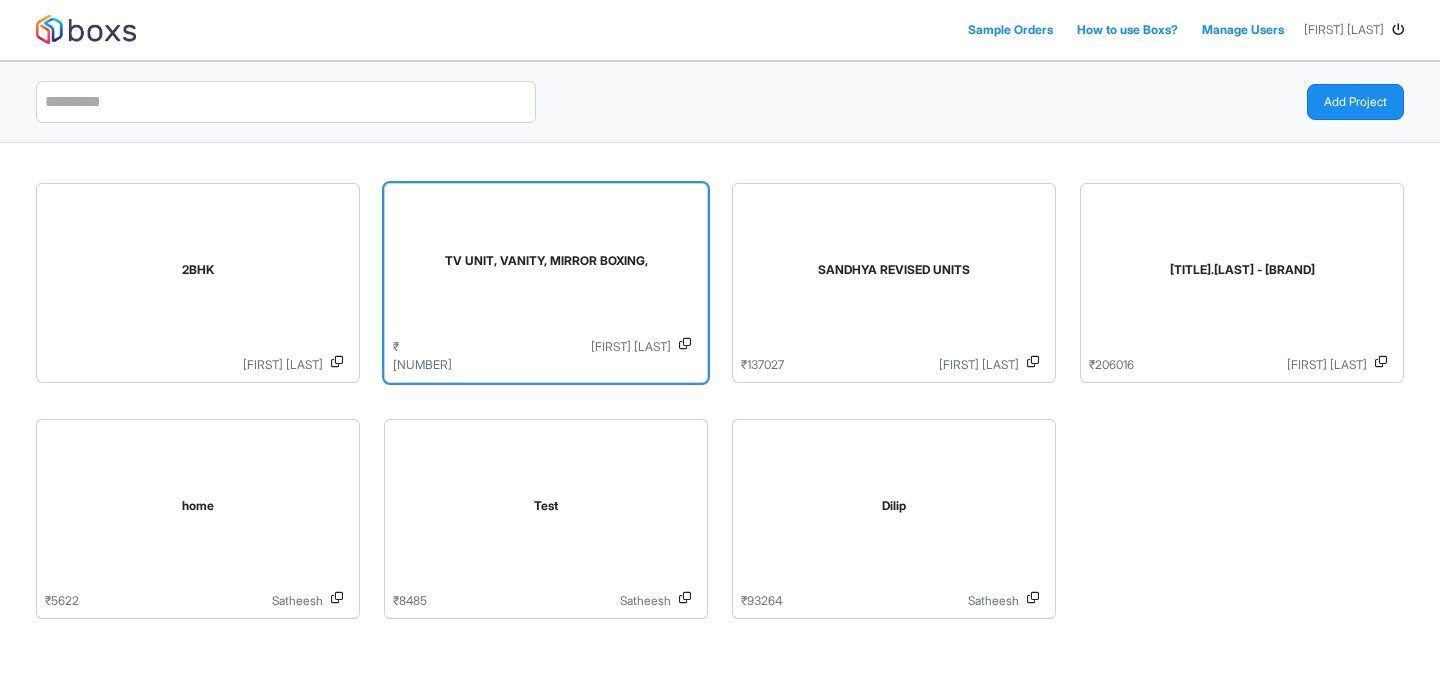 click on "TV UNIT, VANITY, MIRROR BOXING," at bounding box center [546, 265] 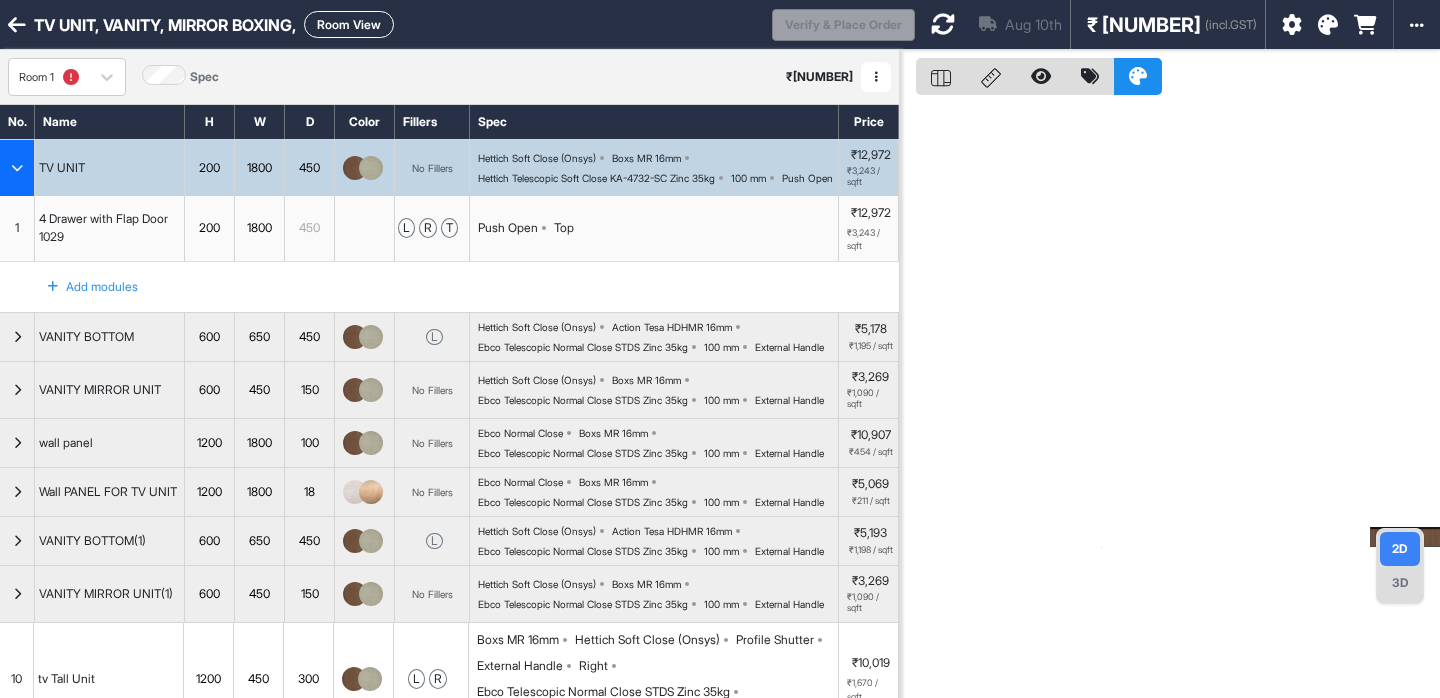 click at bounding box center [17, 168] 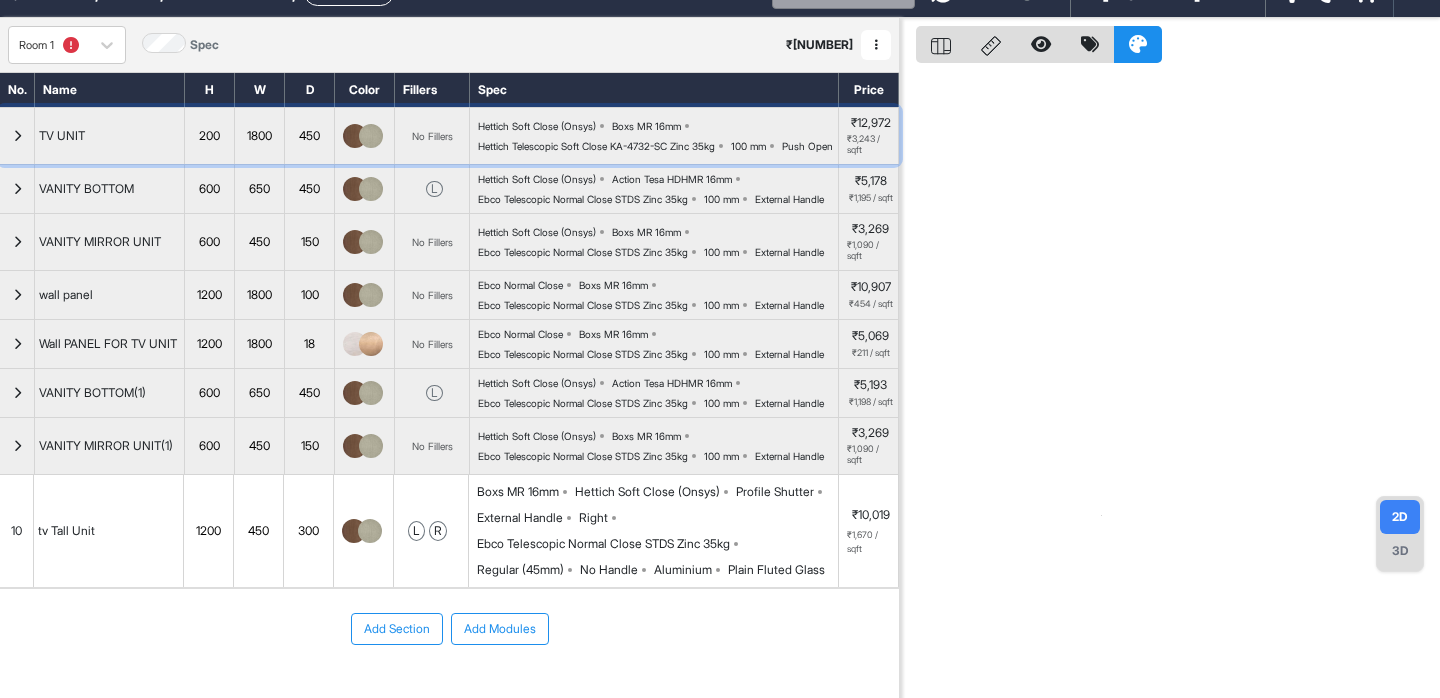 scroll, scrollTop: 0, scrollLeft: 0, axis: both 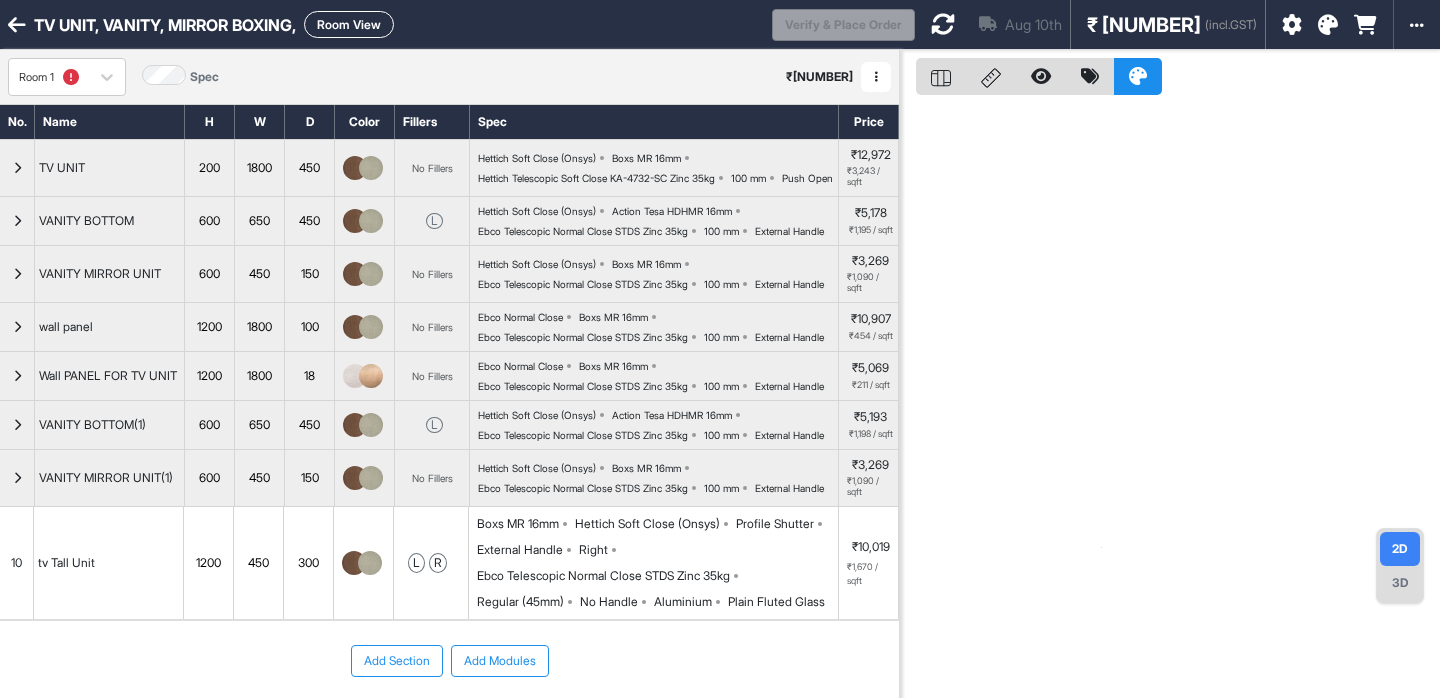 click at bounding box center (943, 24) 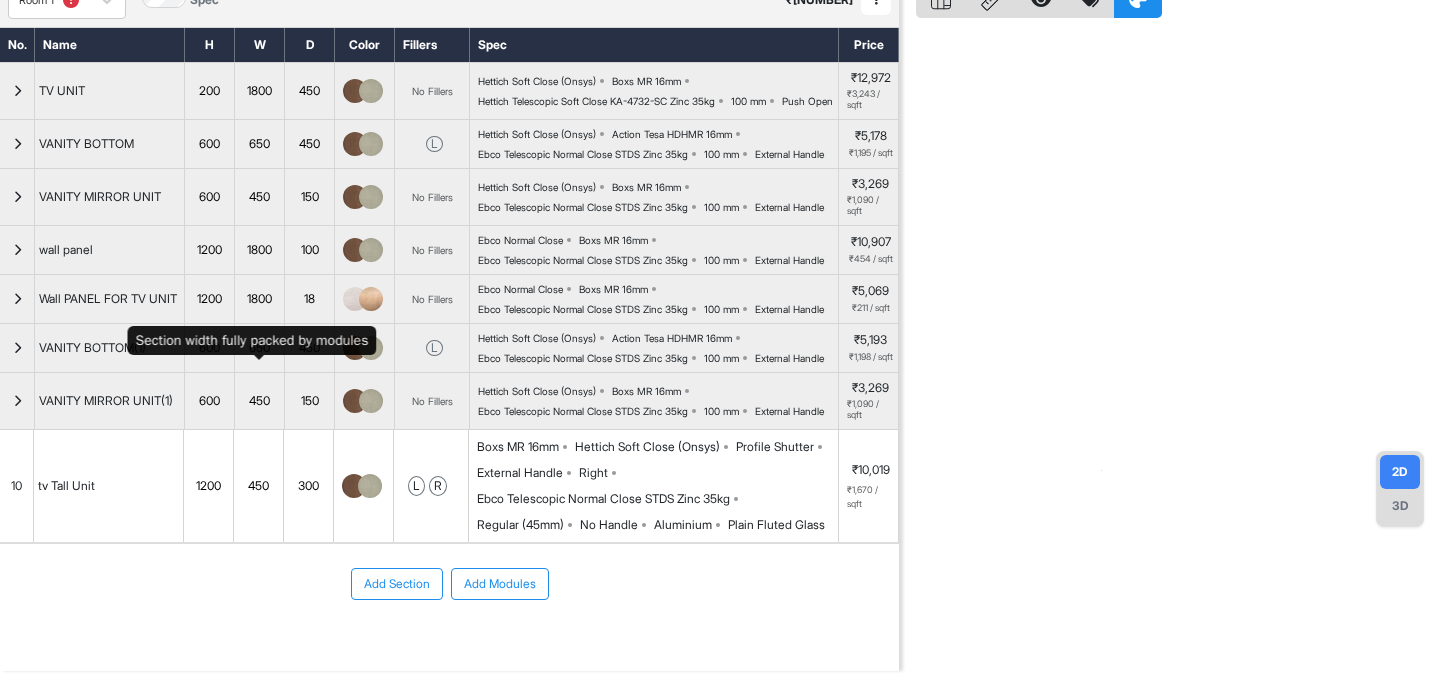 scroll, scrollTop: 0, scrollLeft: 0, axis: both 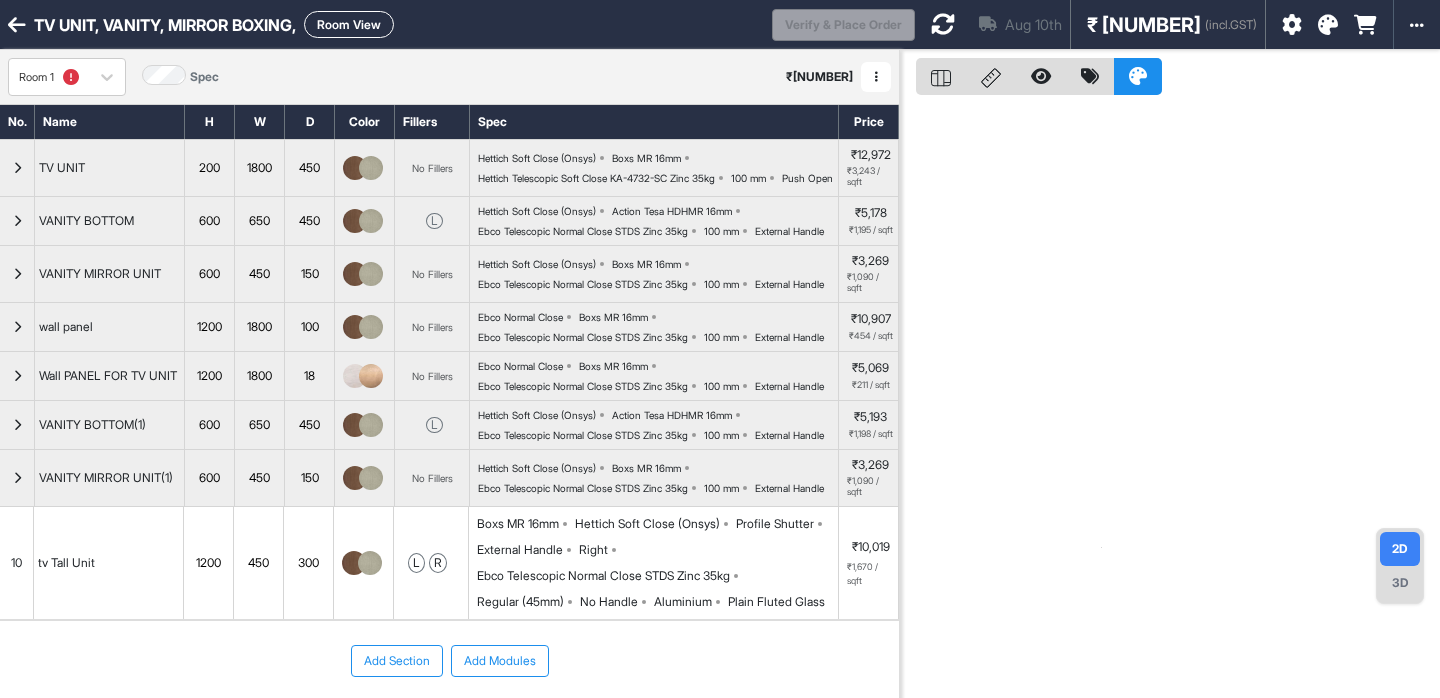 click on "3D" at bounding box center (1400, 583) 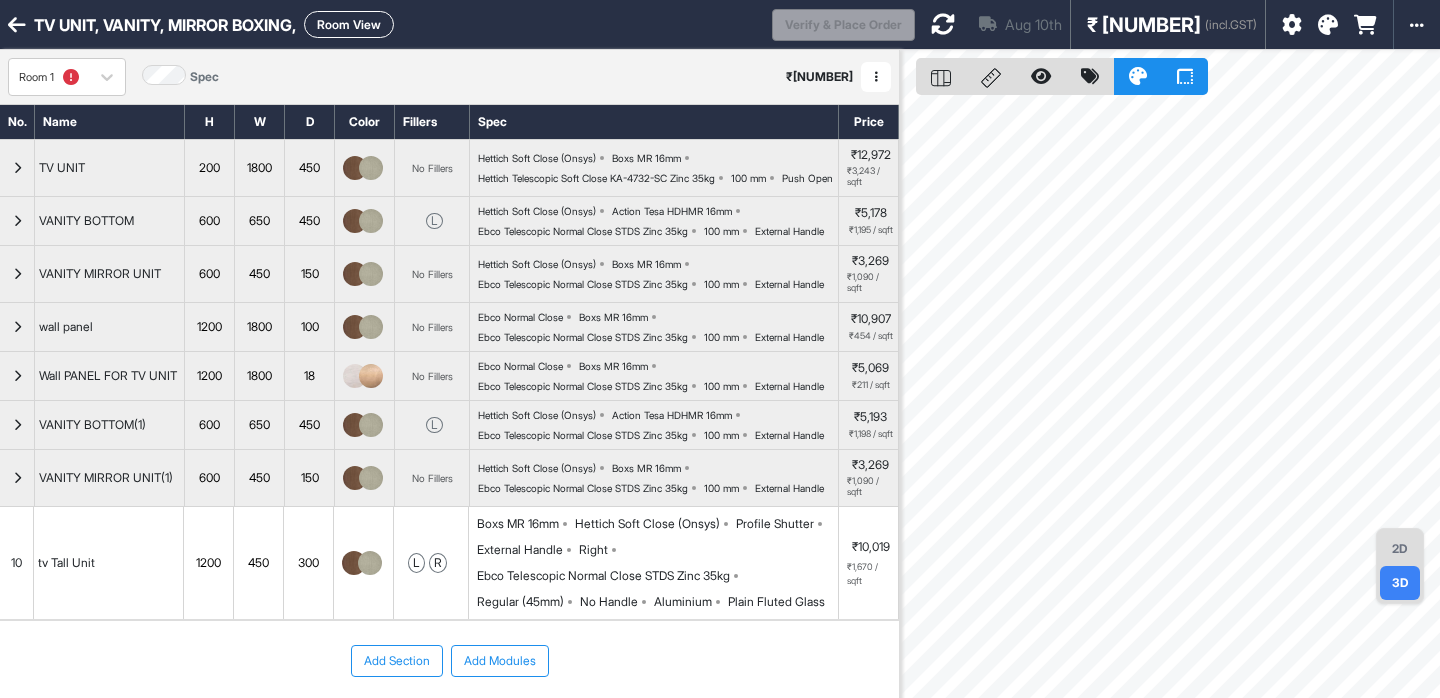 click on "Room View" at bounding box center [349, 24] 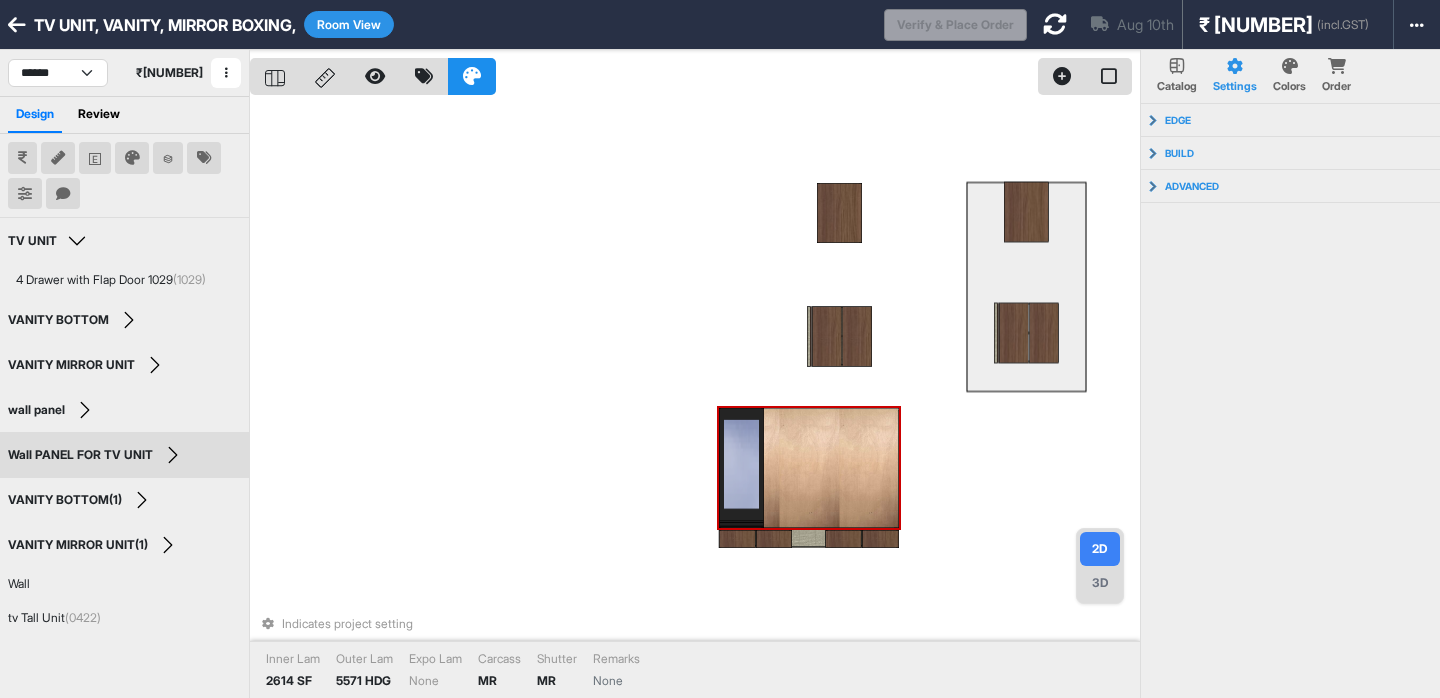 click at bounding box center [809, 468] 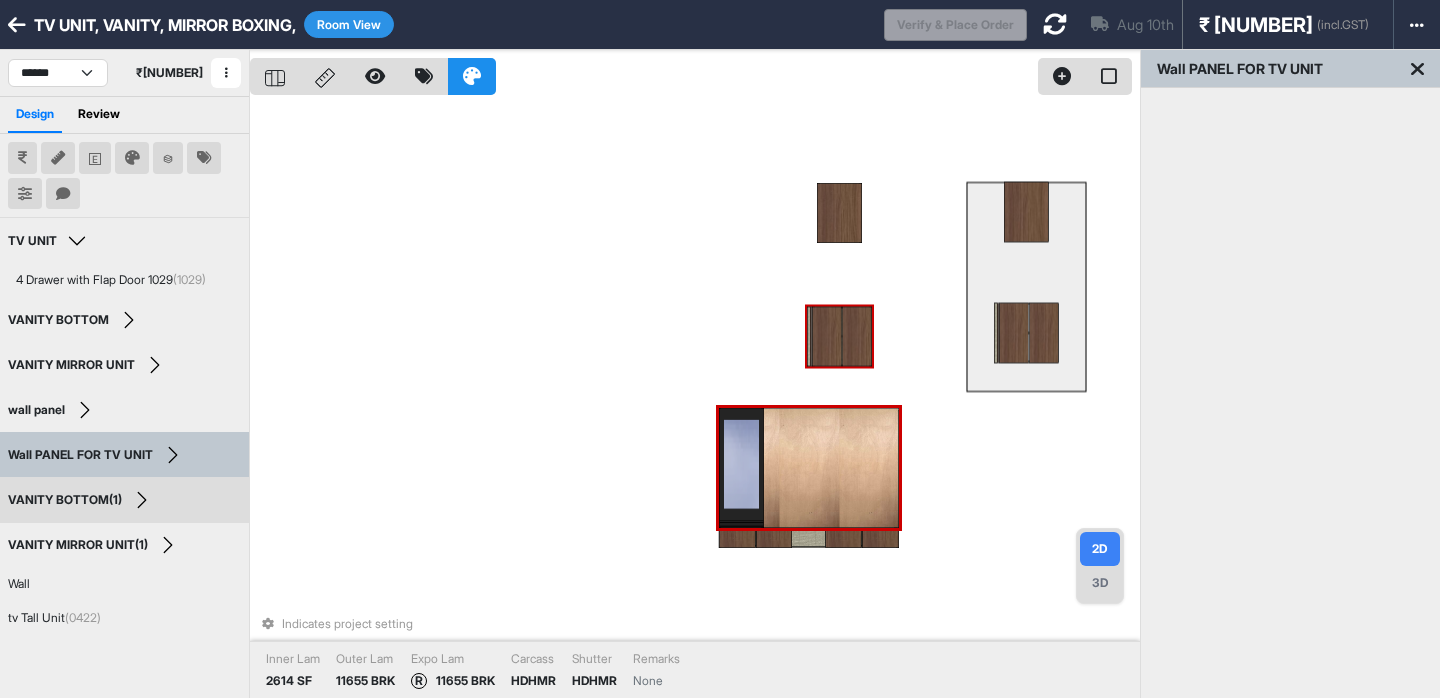 click on "3D" at bounding box center [1100, 583] 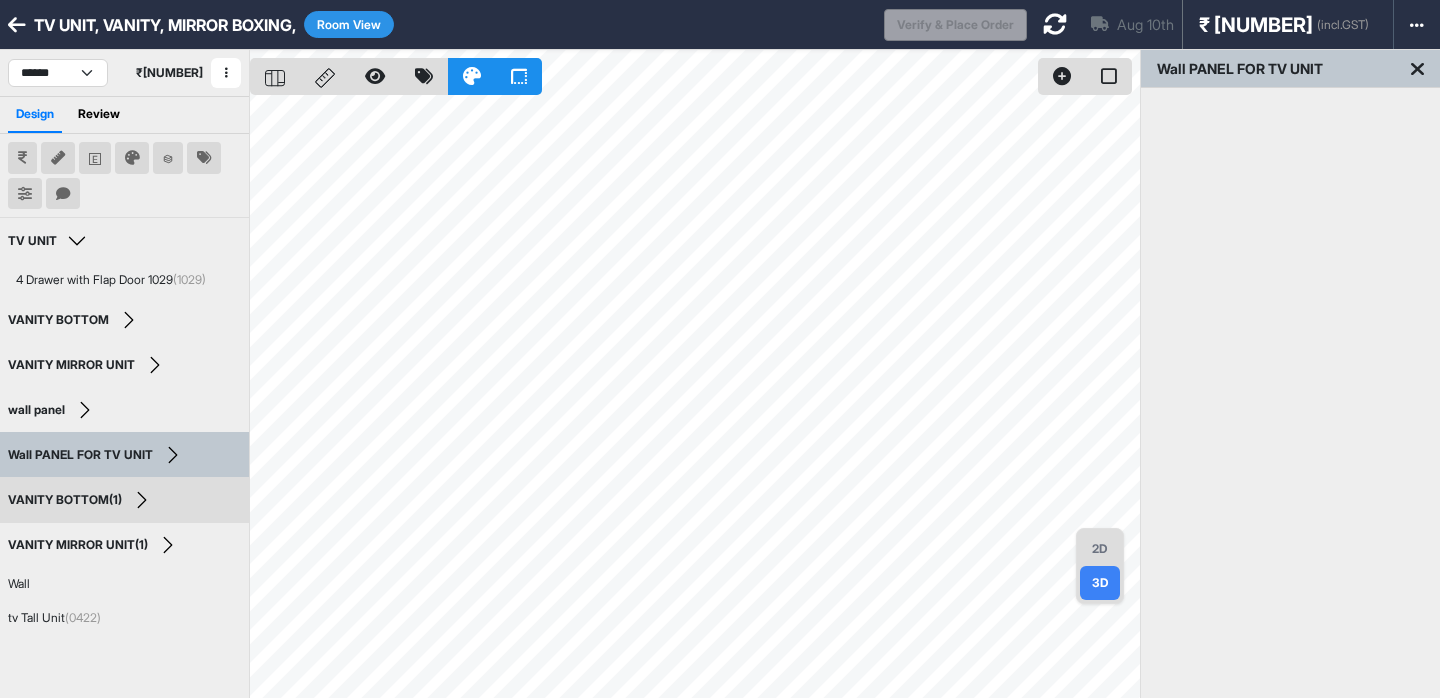 click on "2D" at bounding box center [1100, 549] 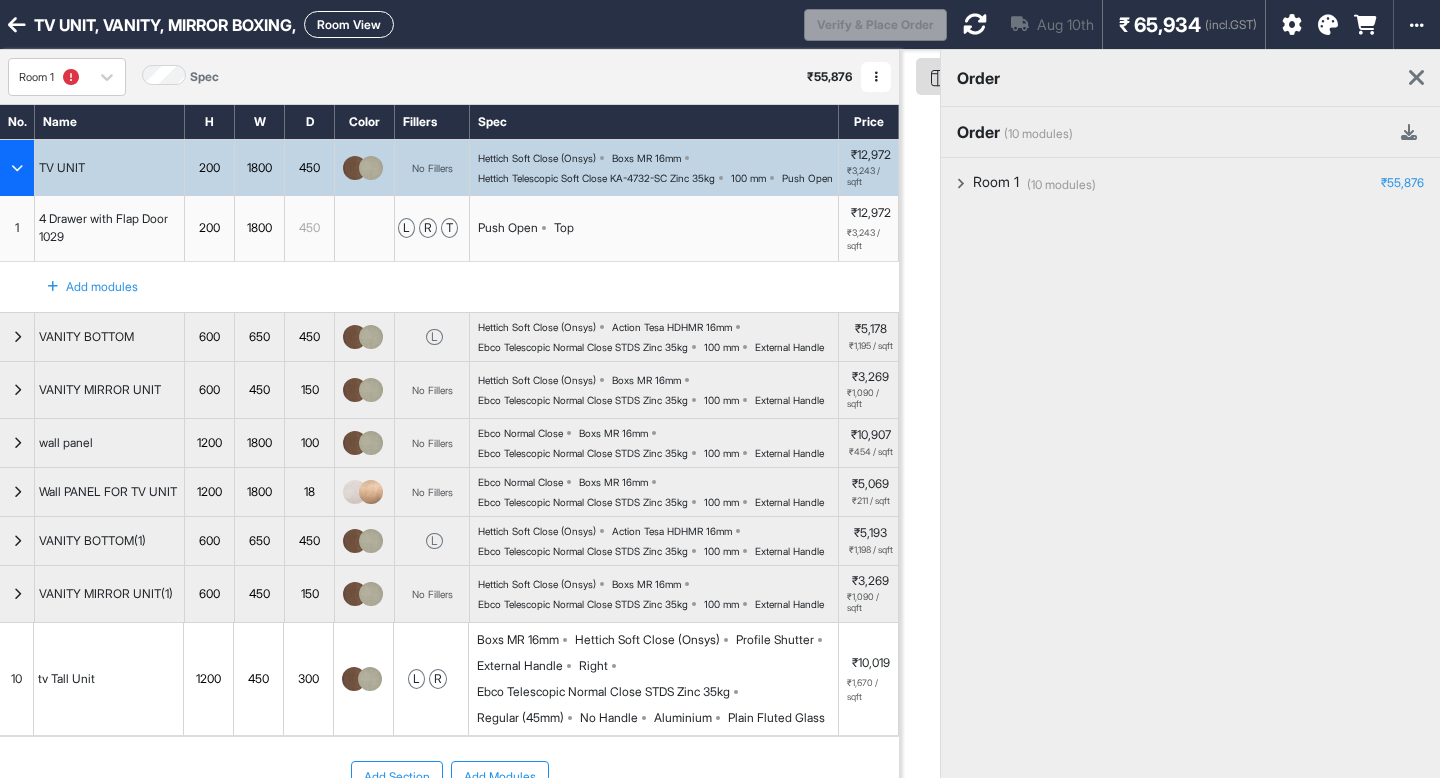 scroll, scrollTop: 0, scrollLeft: 0, axis: both 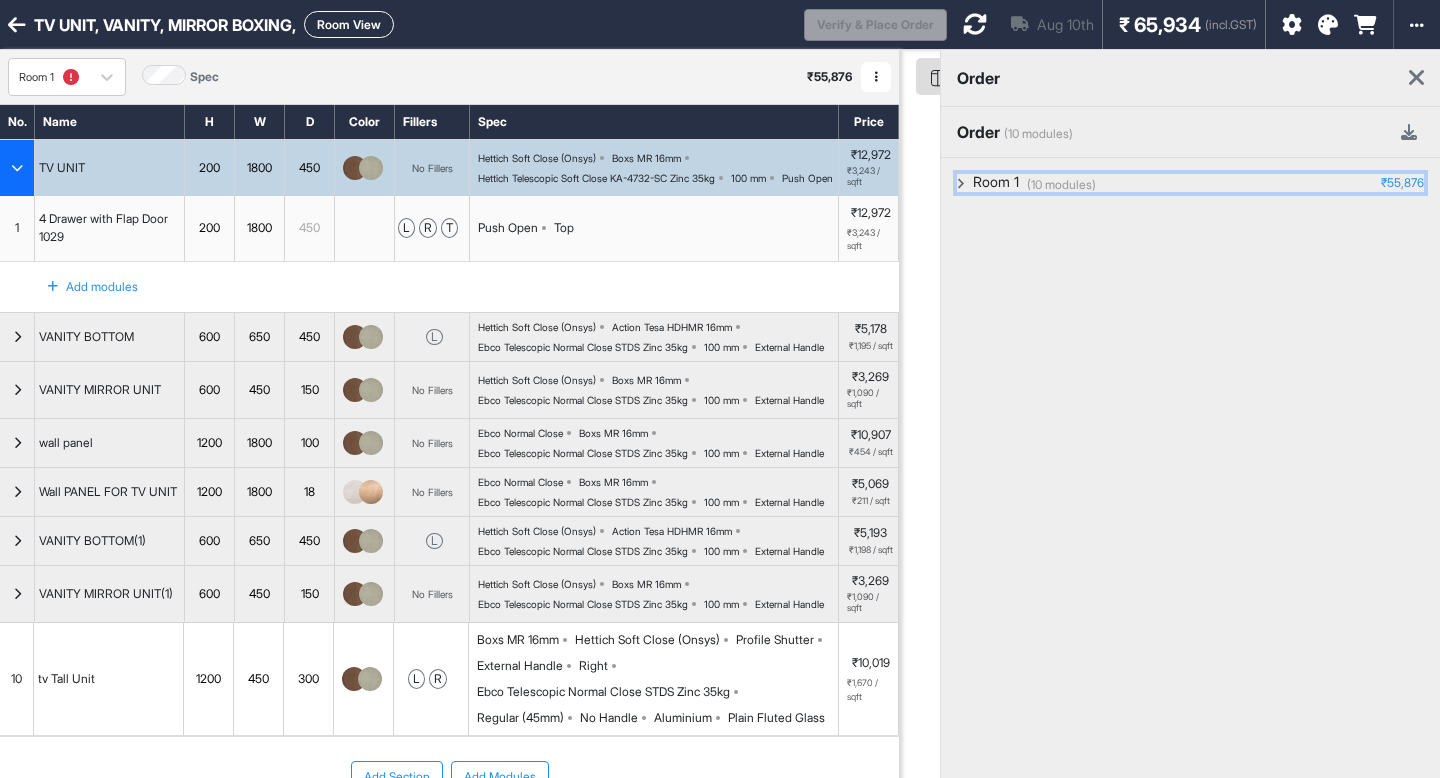 click on "(10 modules)" at bounding box center [1061, 185] 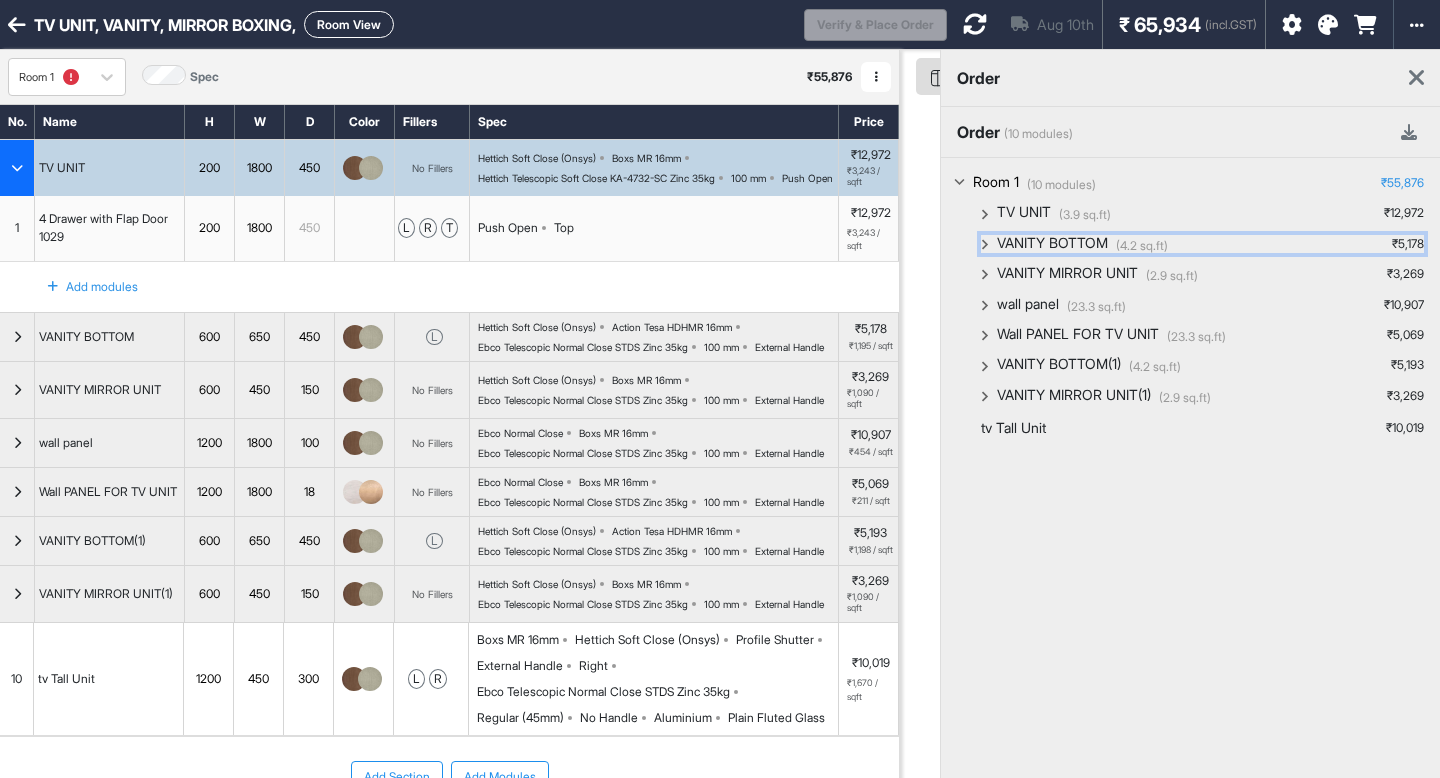 click on "VANITY BOTTOM" at bounding box center (1052, 244) 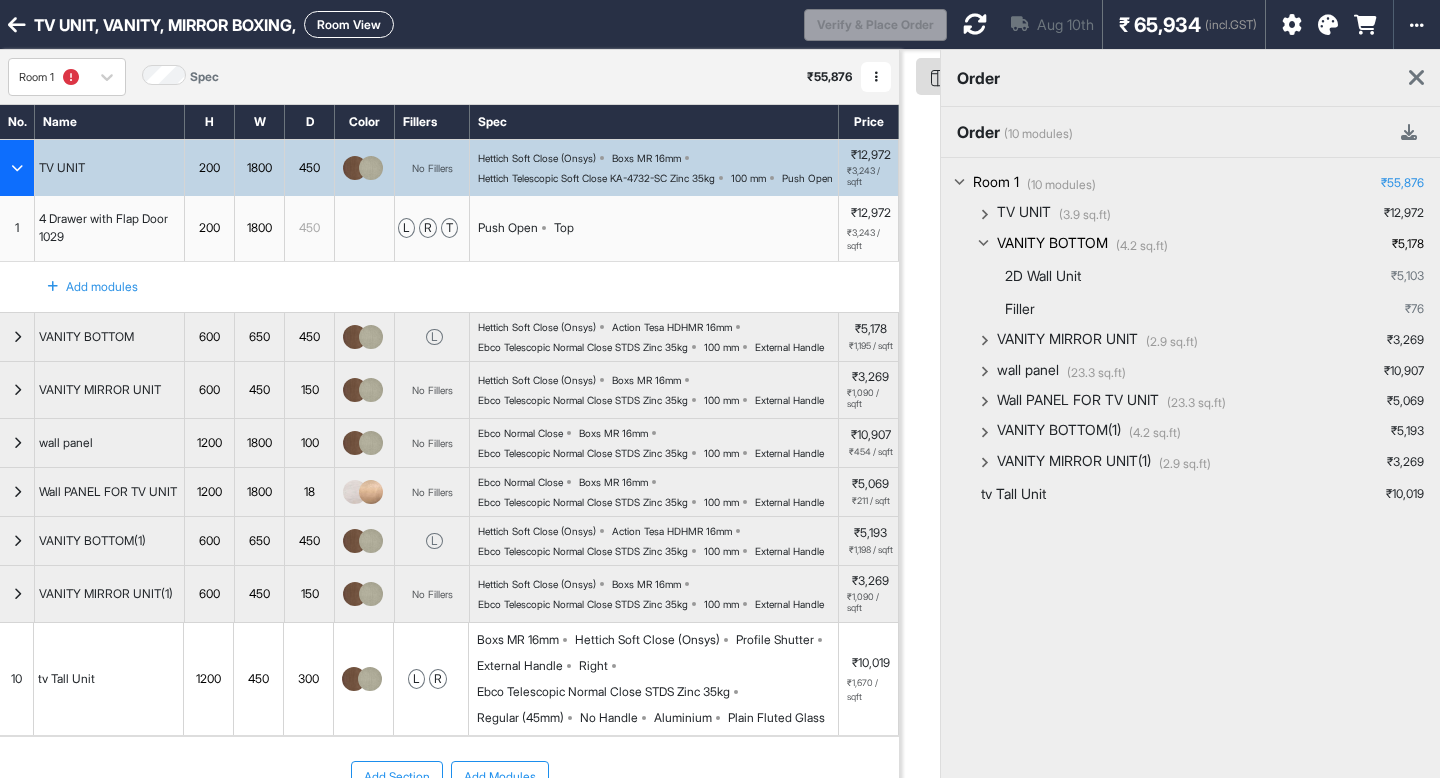 click on "VANITY BOTTOM" at bounding box center (1052, 244) 